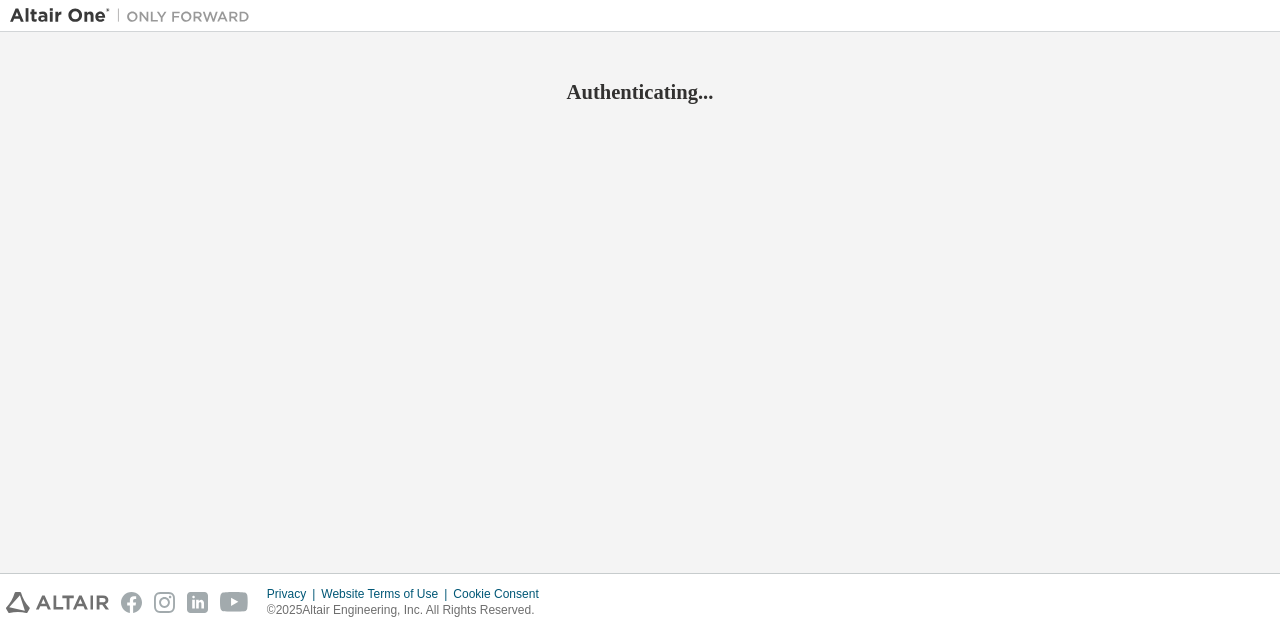 scroll, scrollTop: 0, scrollLeft: 0, axis: both 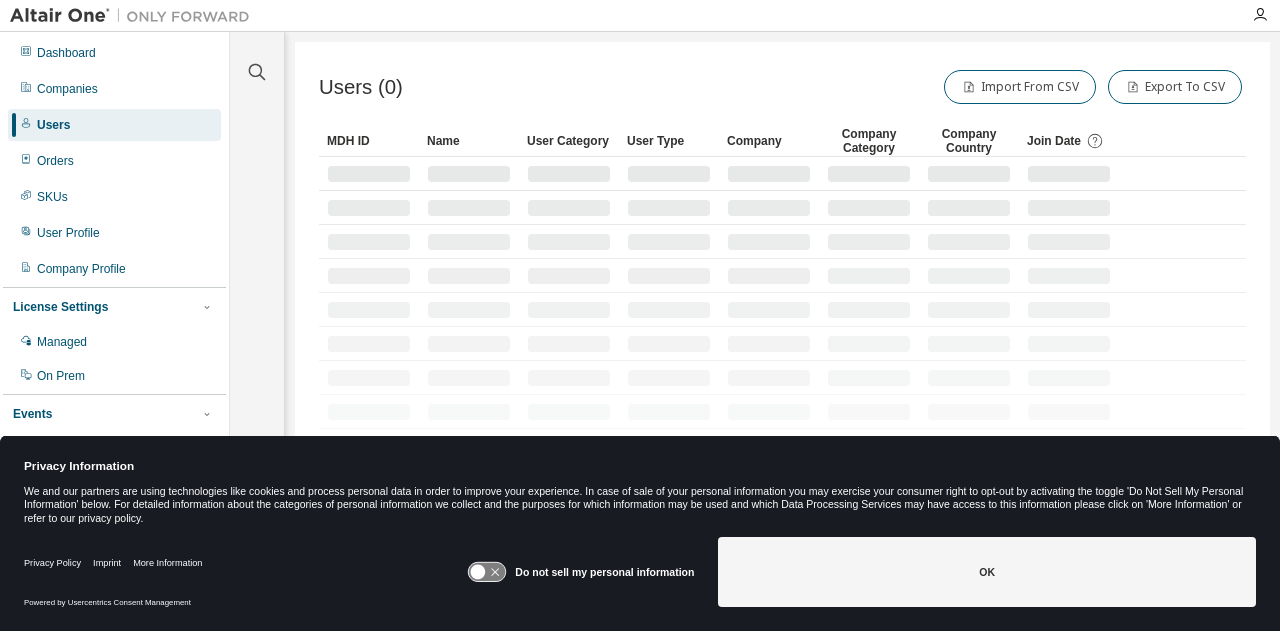 click on "OK" at bounding box center (987, 572) 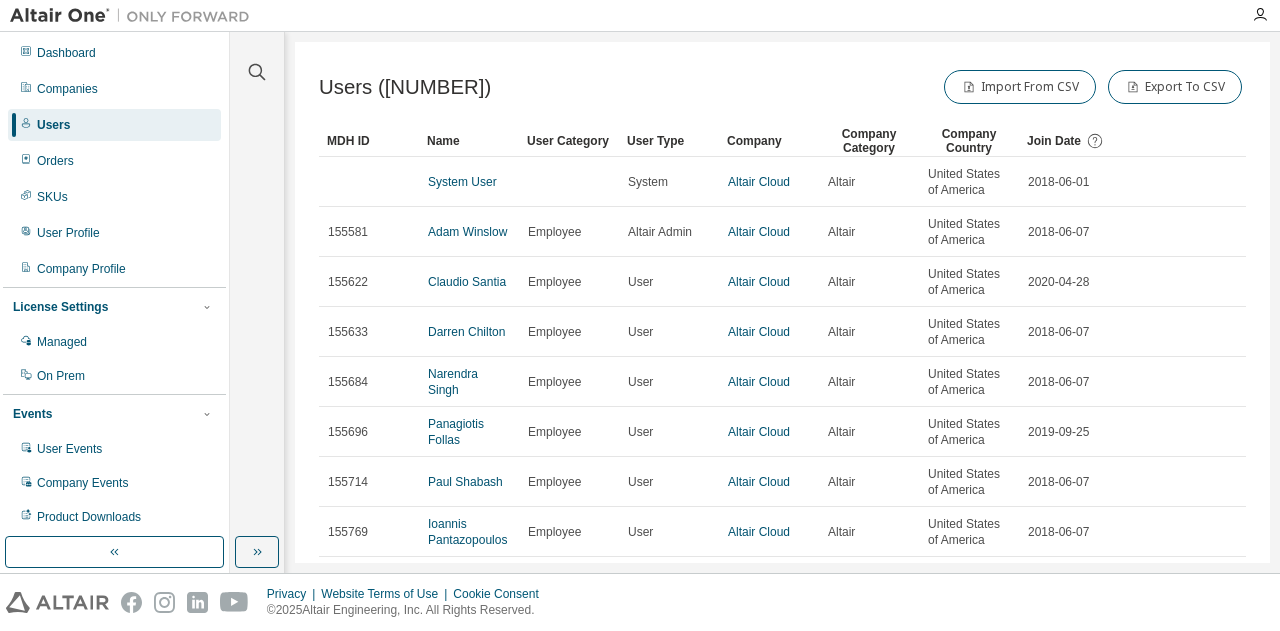 click on "Companies" at bounding box center (67, 89) 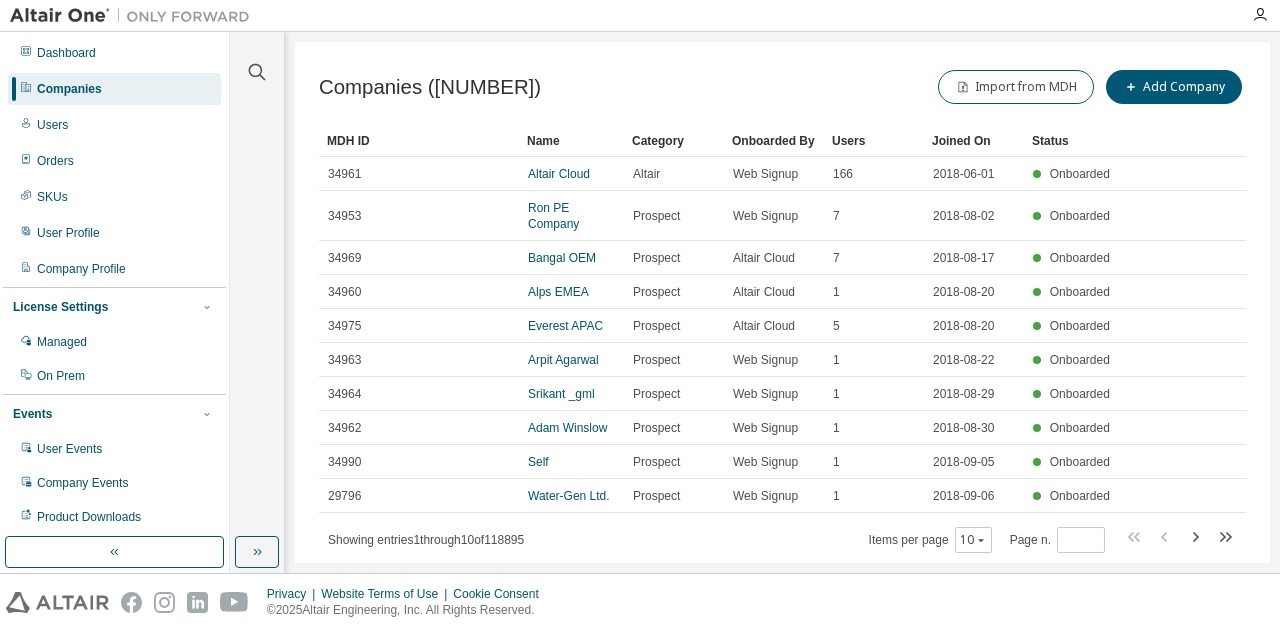 click on "Users" at bounding box center [114, 125] 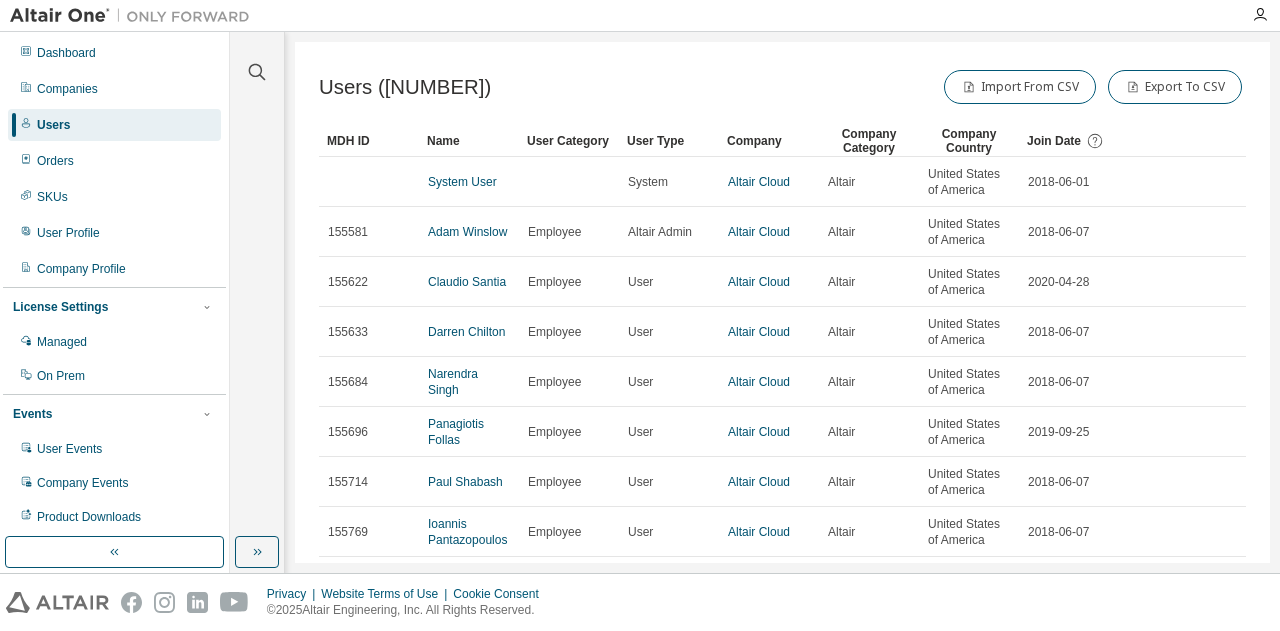 click on "Companies" at bounding box center [114, 89] 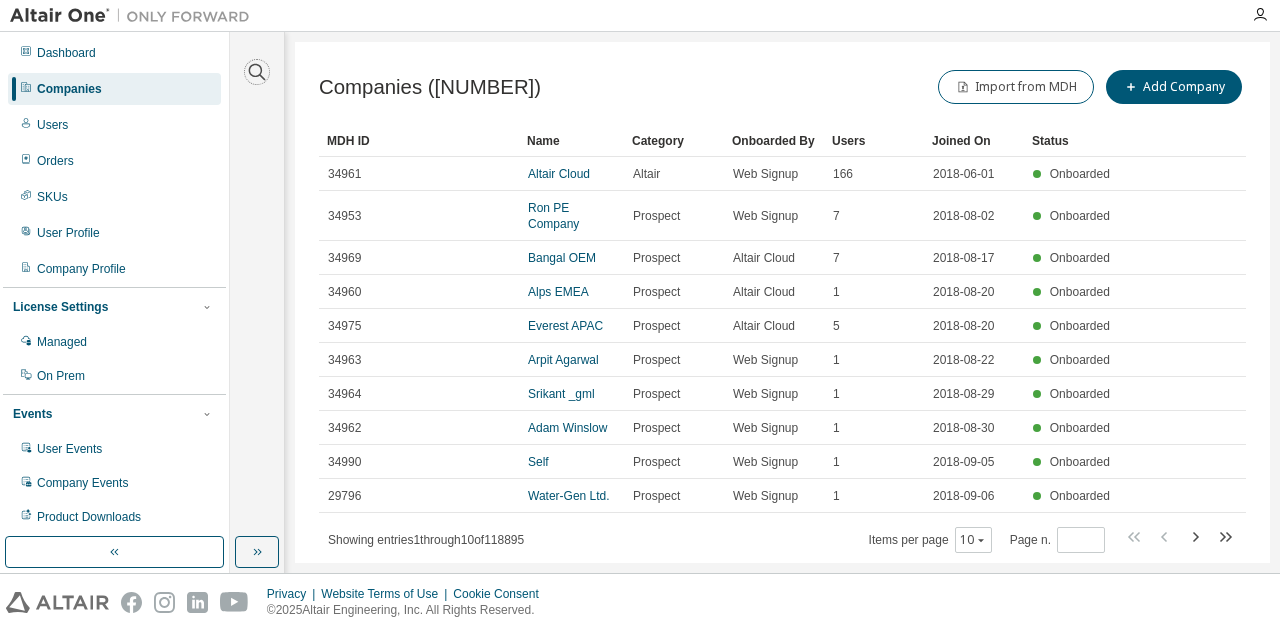 click 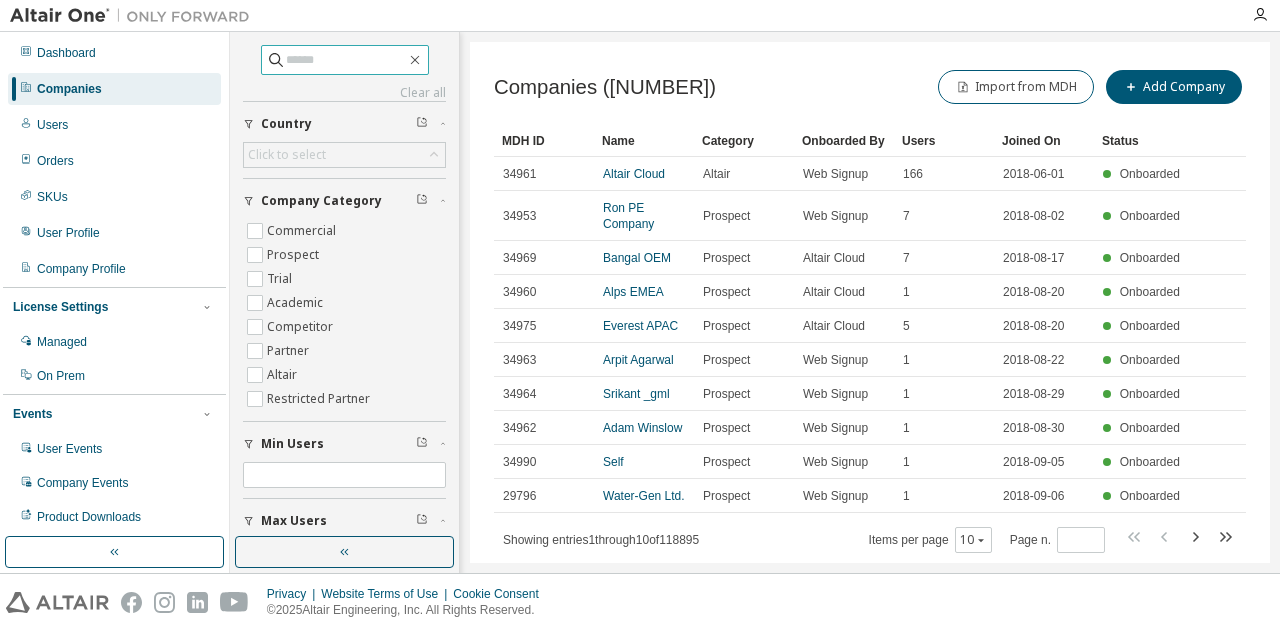 click at bounding box center [346, 60] 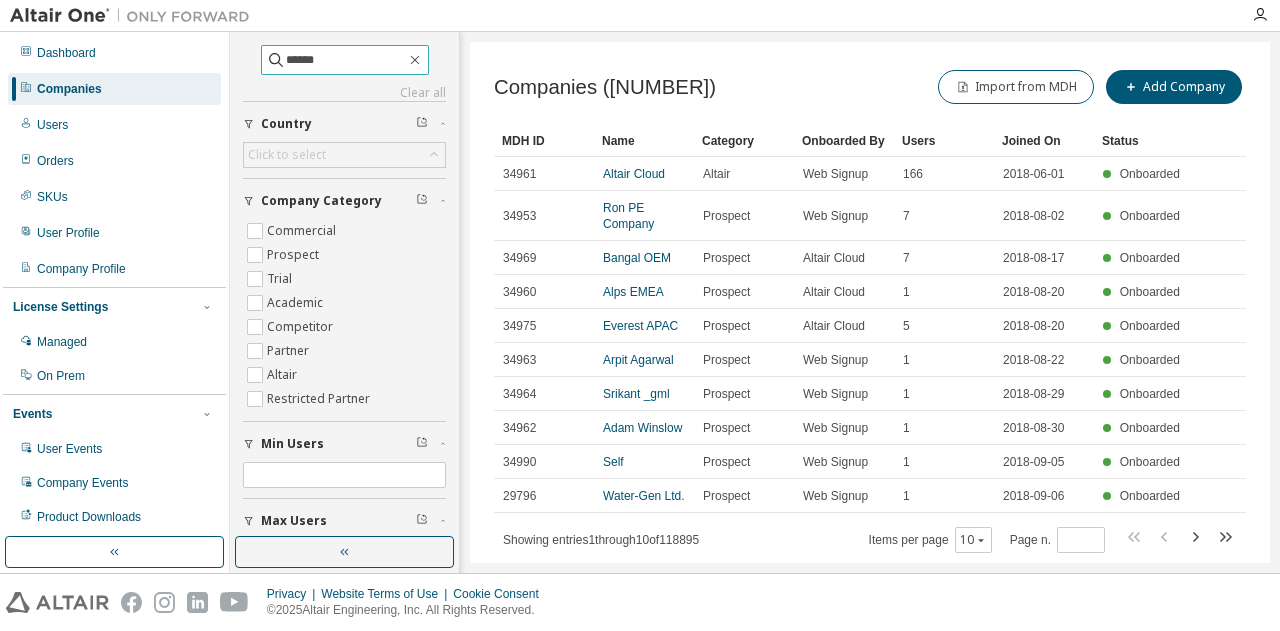 type on "******" 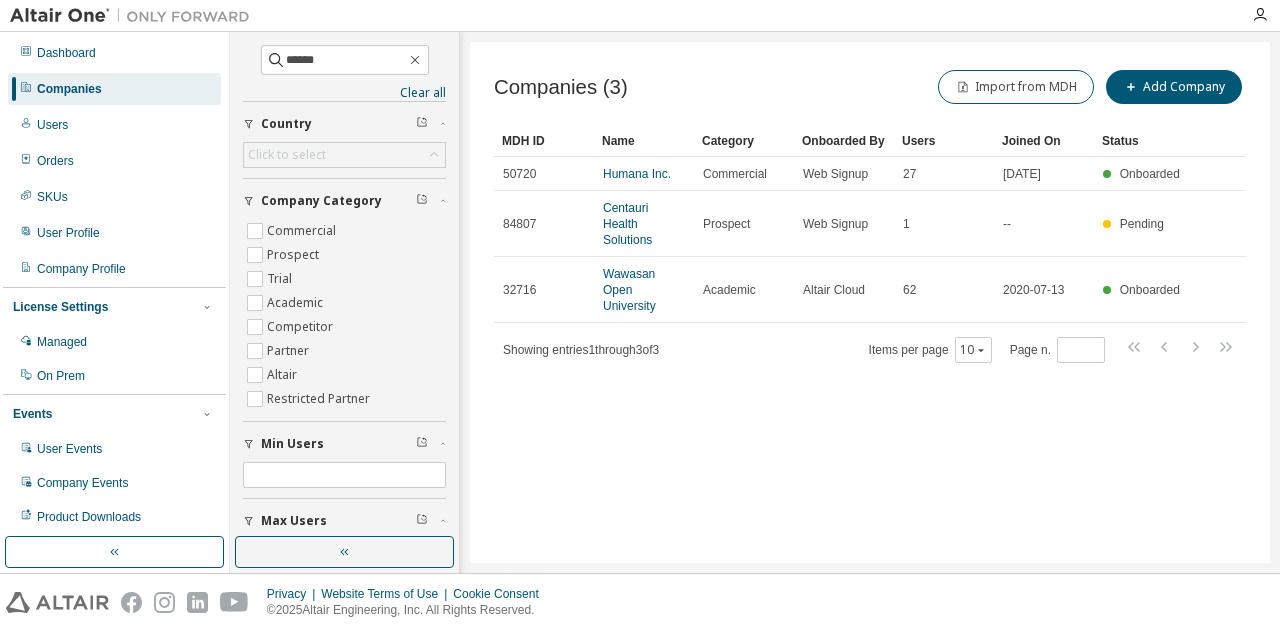 click on "Humana Inc." at bounding box center [637, 174] 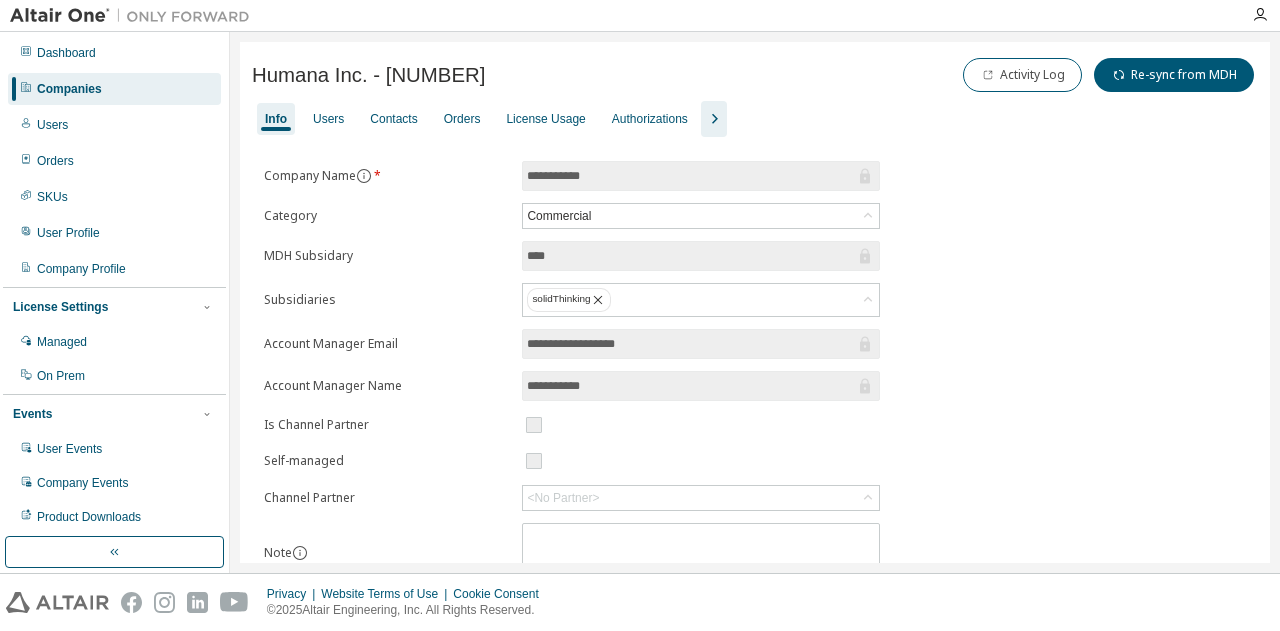 click on "Contacts" at bounding box center [393, 119] 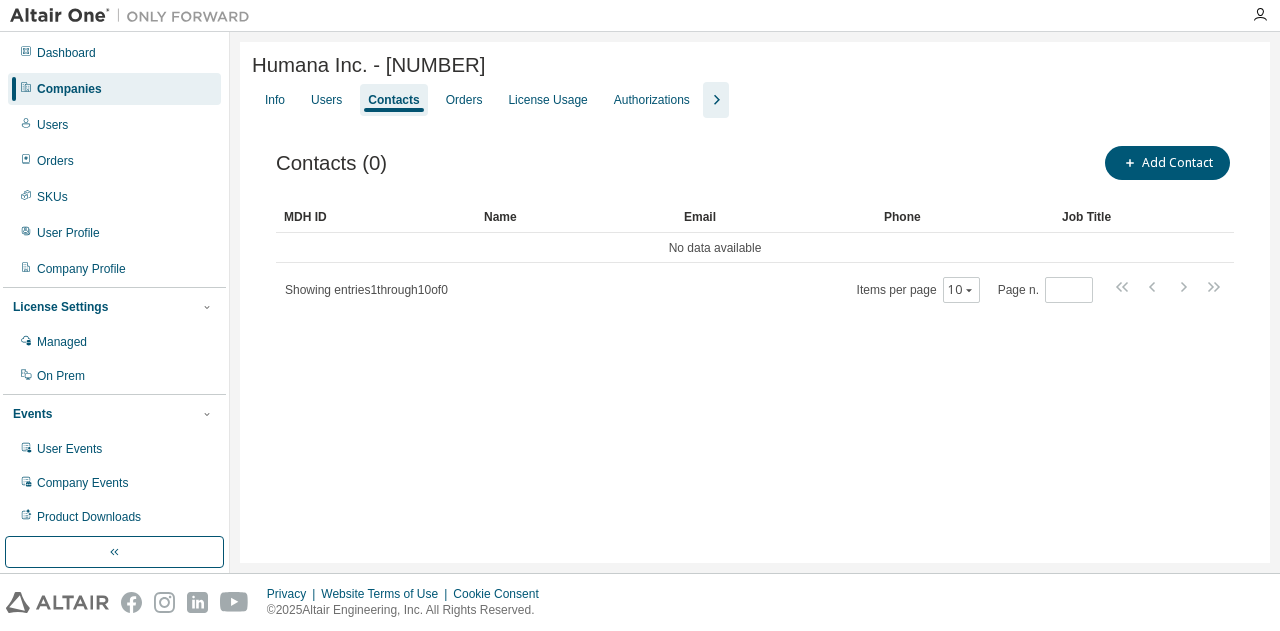 click on "Users" at bounding box center [52, 125] 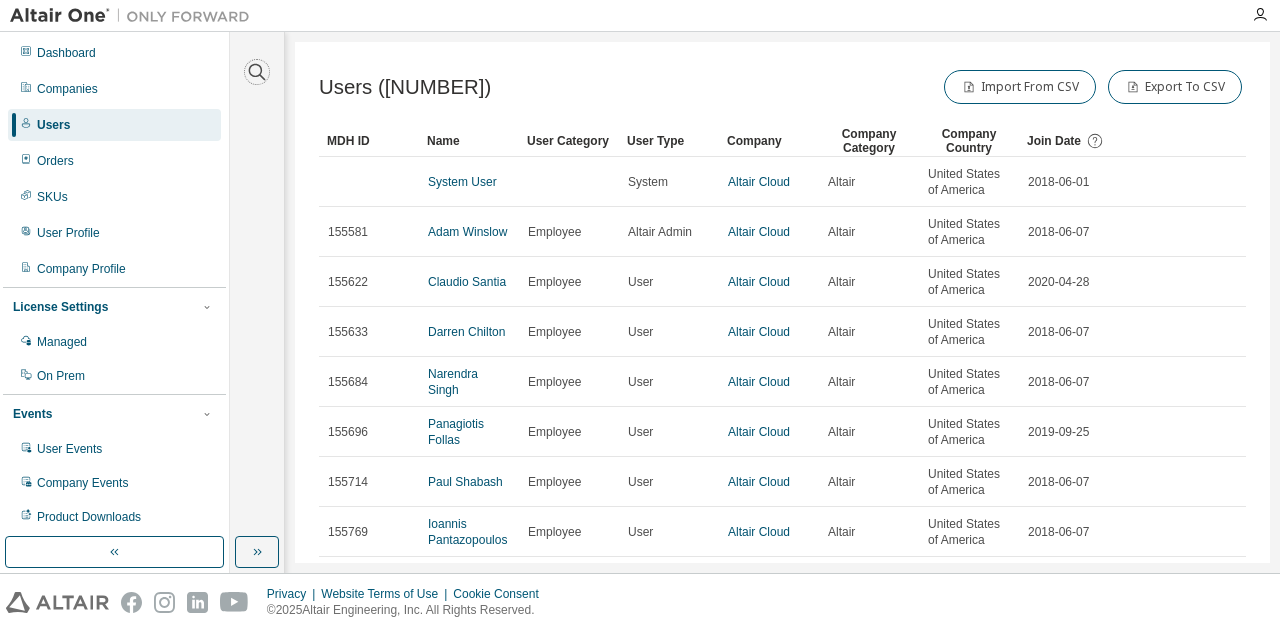 click 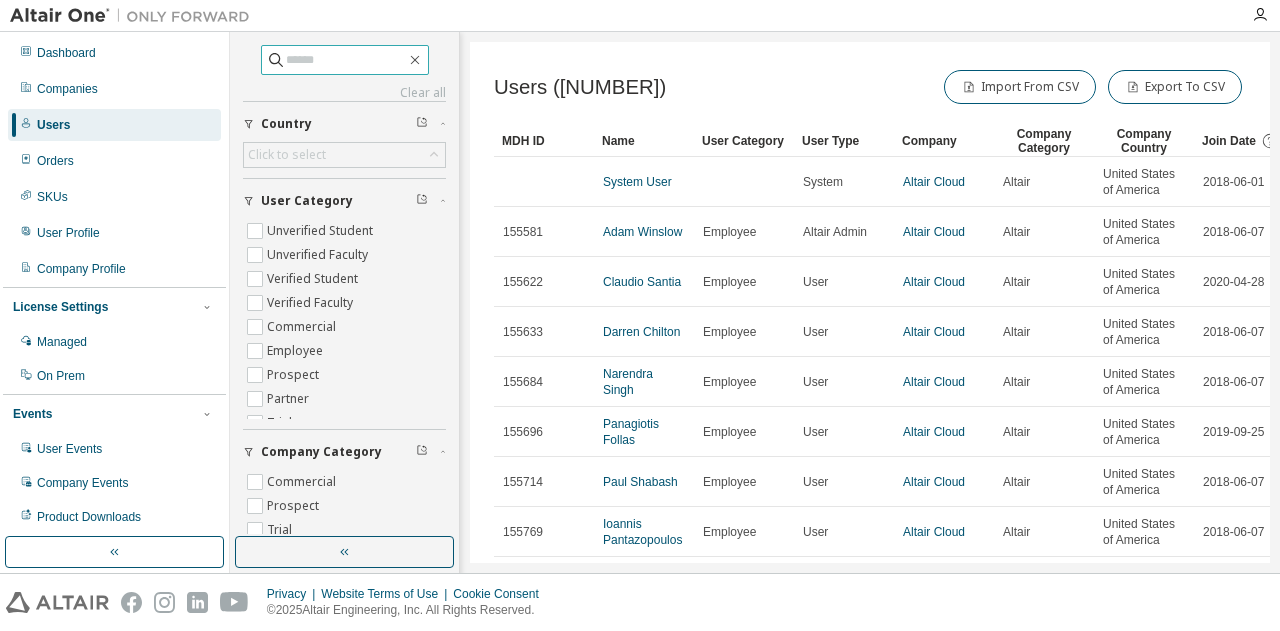 click at bounding box center (346, 60) 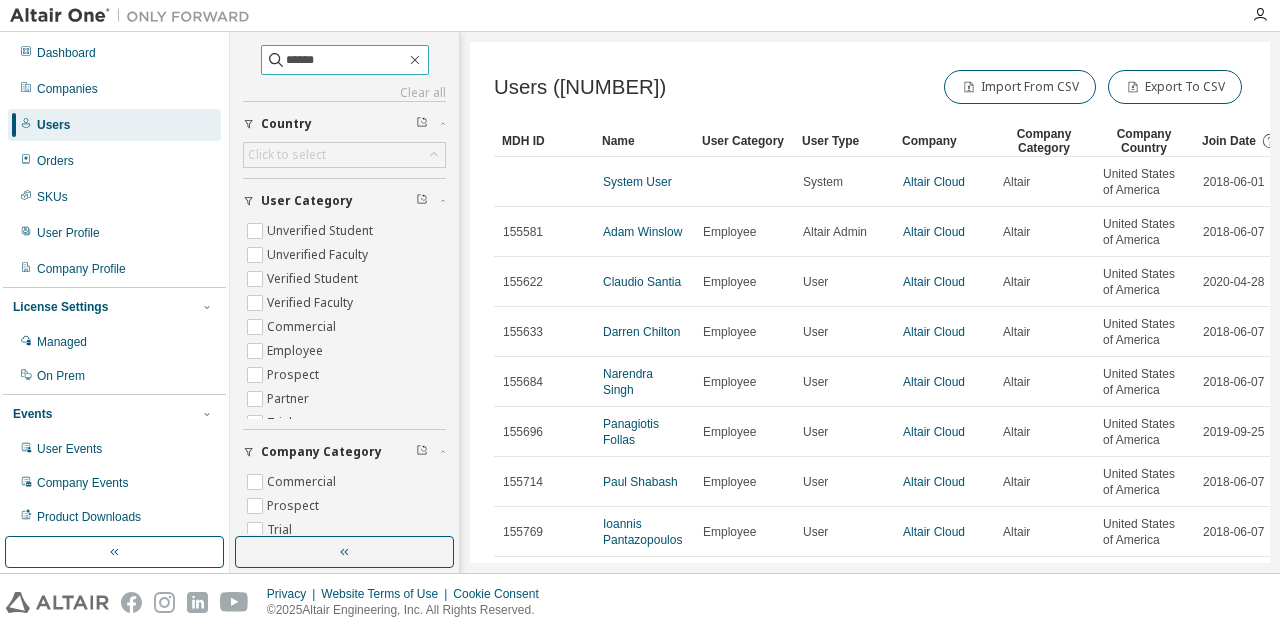 type on "******" 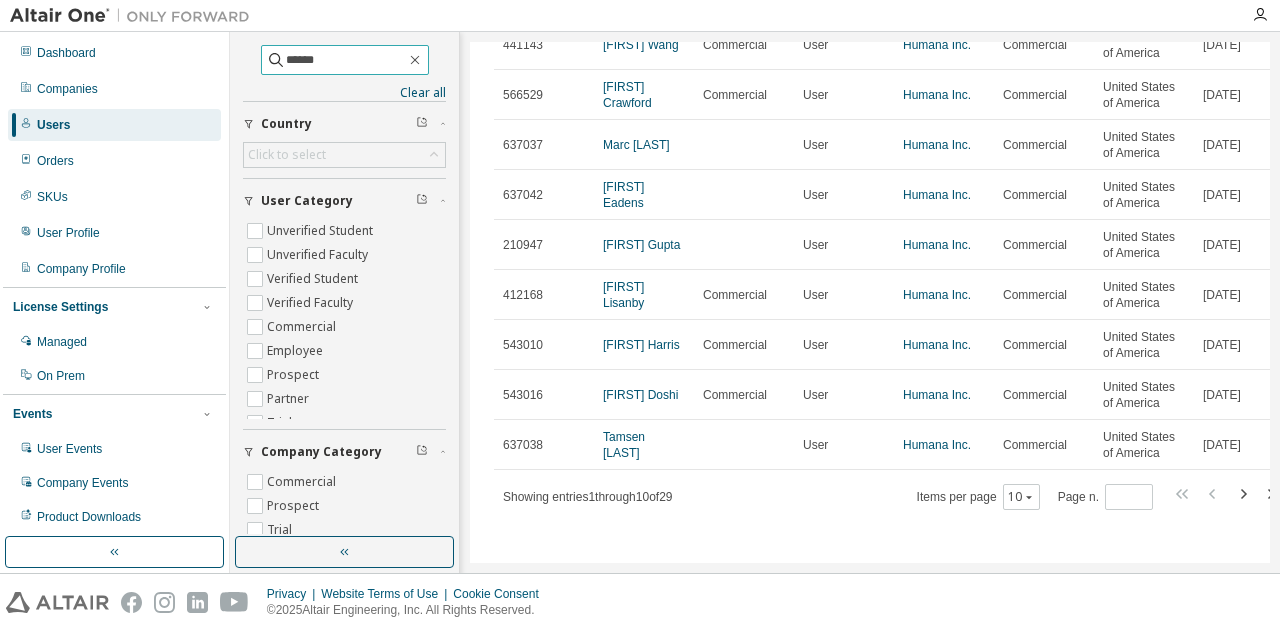 scroll, scrollTop: 196, scrollLeft: 0, axis: vertical 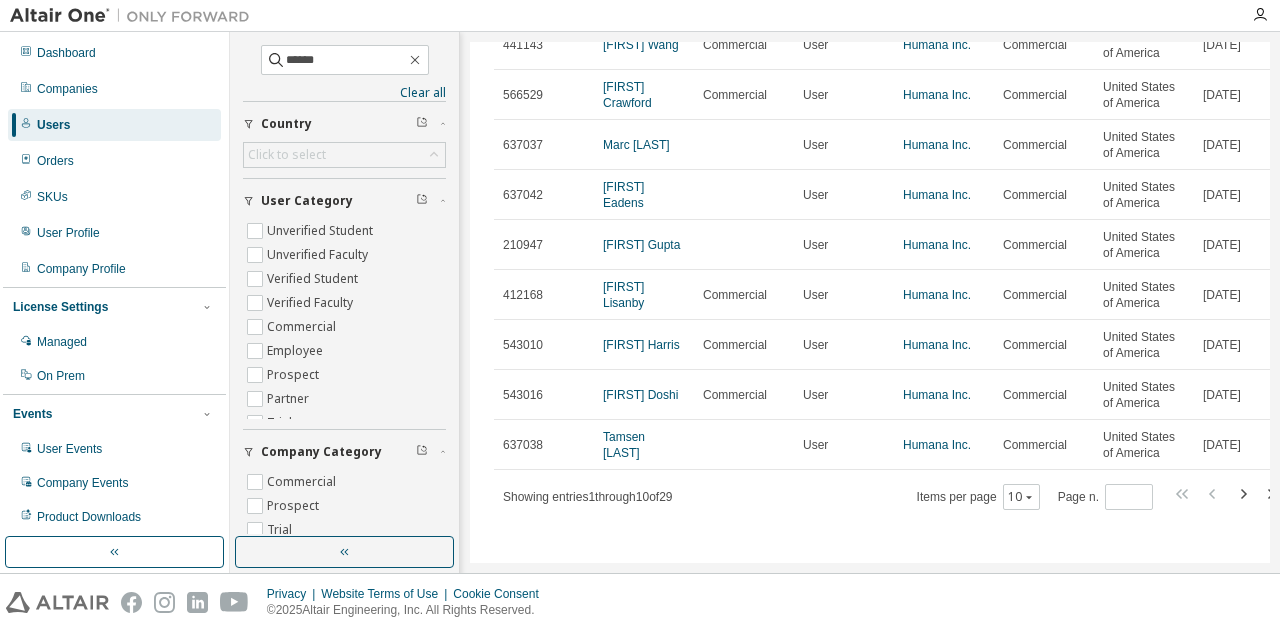 click 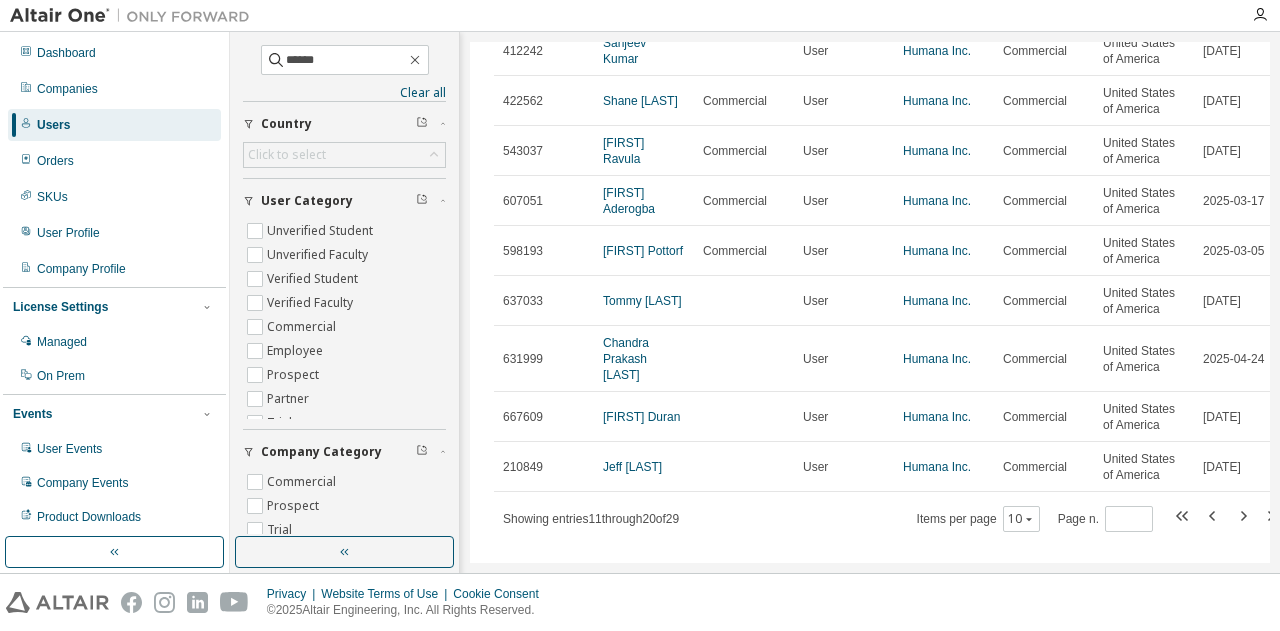 scroll, scrollTop: 186, scrollLeft: 0, axis: vertical 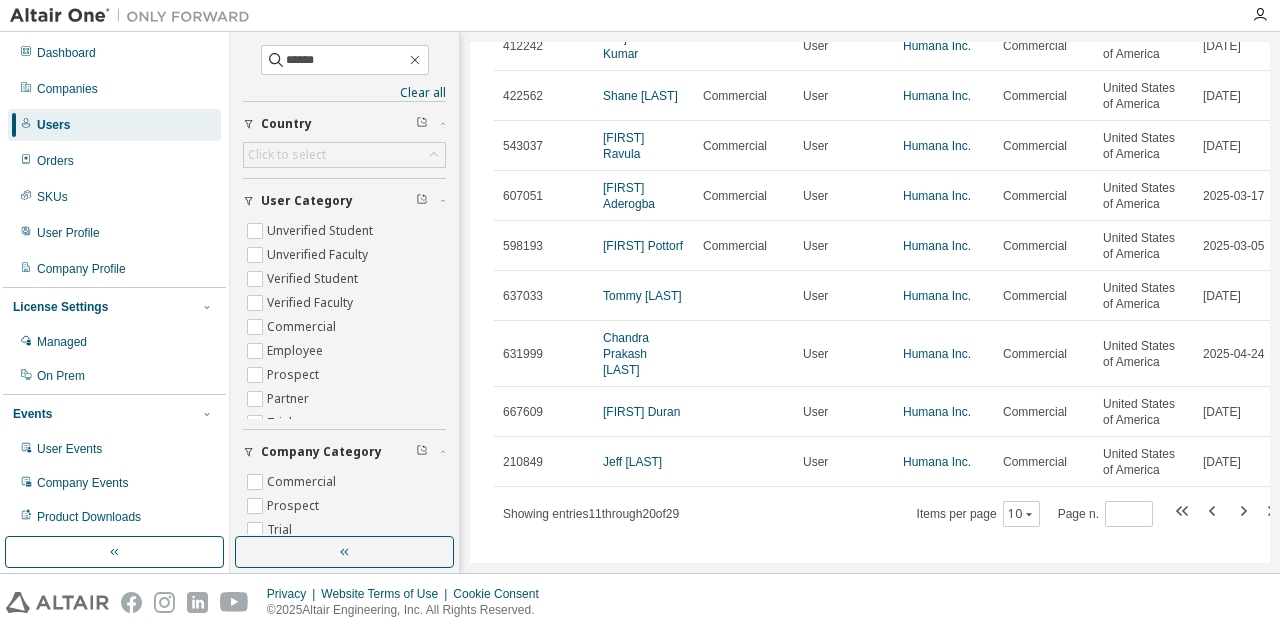 click 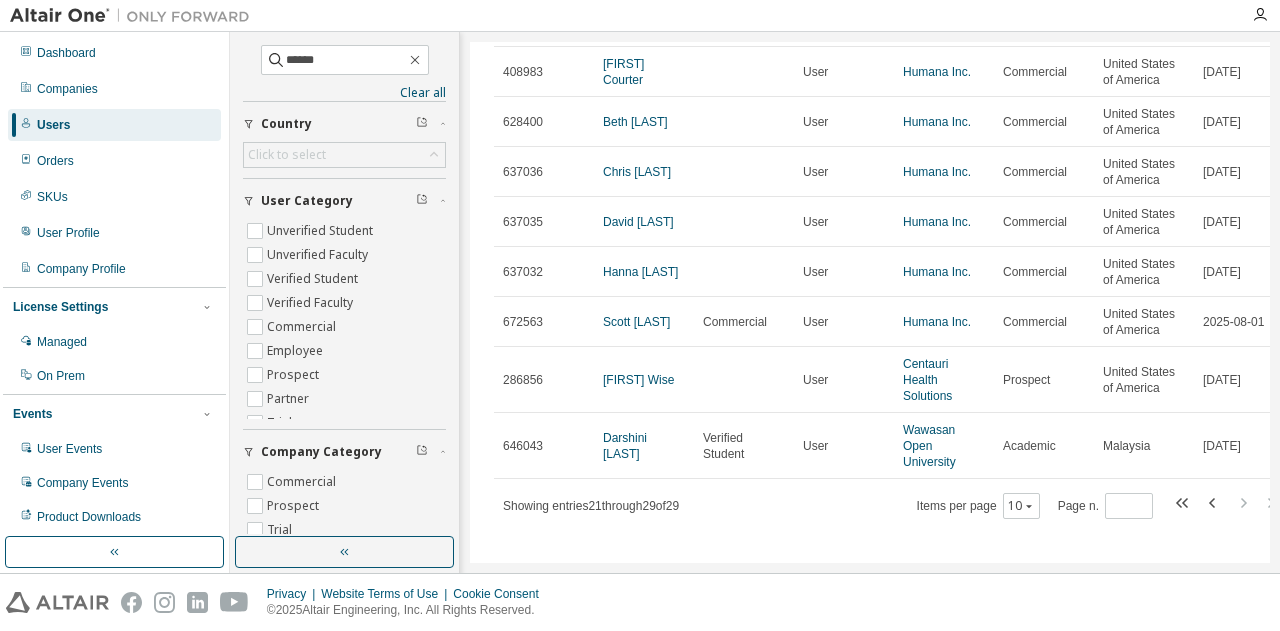 scroll, scrollTop: 178, scrollLeft: 0, axis: vertical 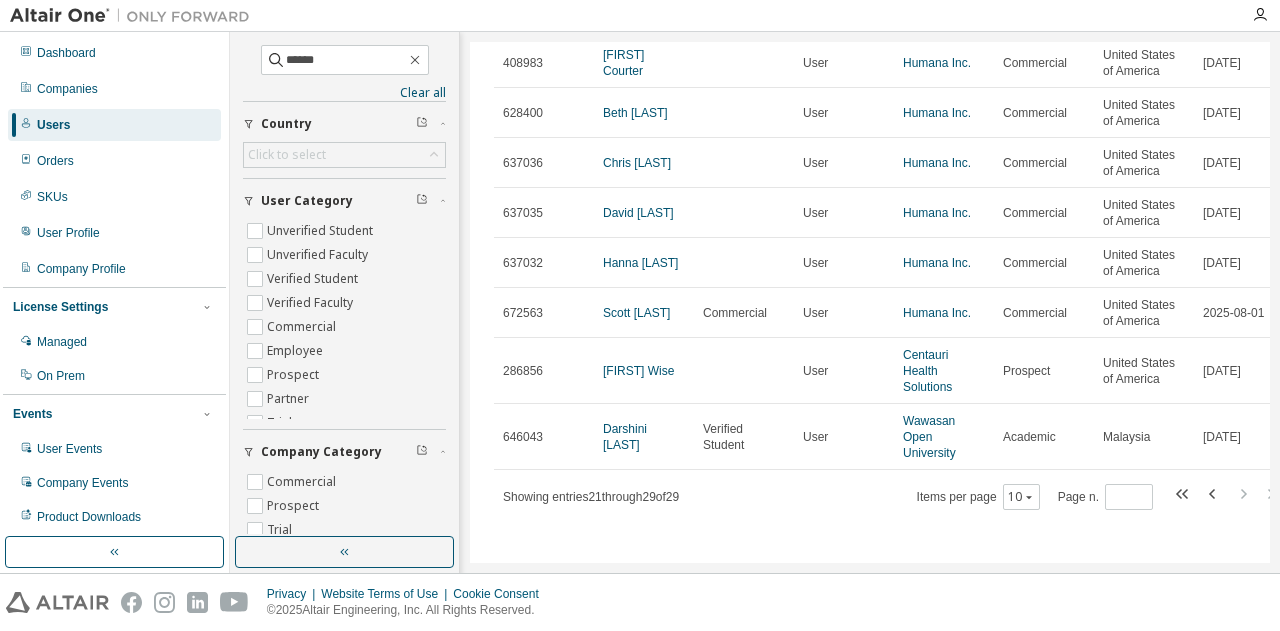 click on "Scott Barry" at bounding box center (636, 313) 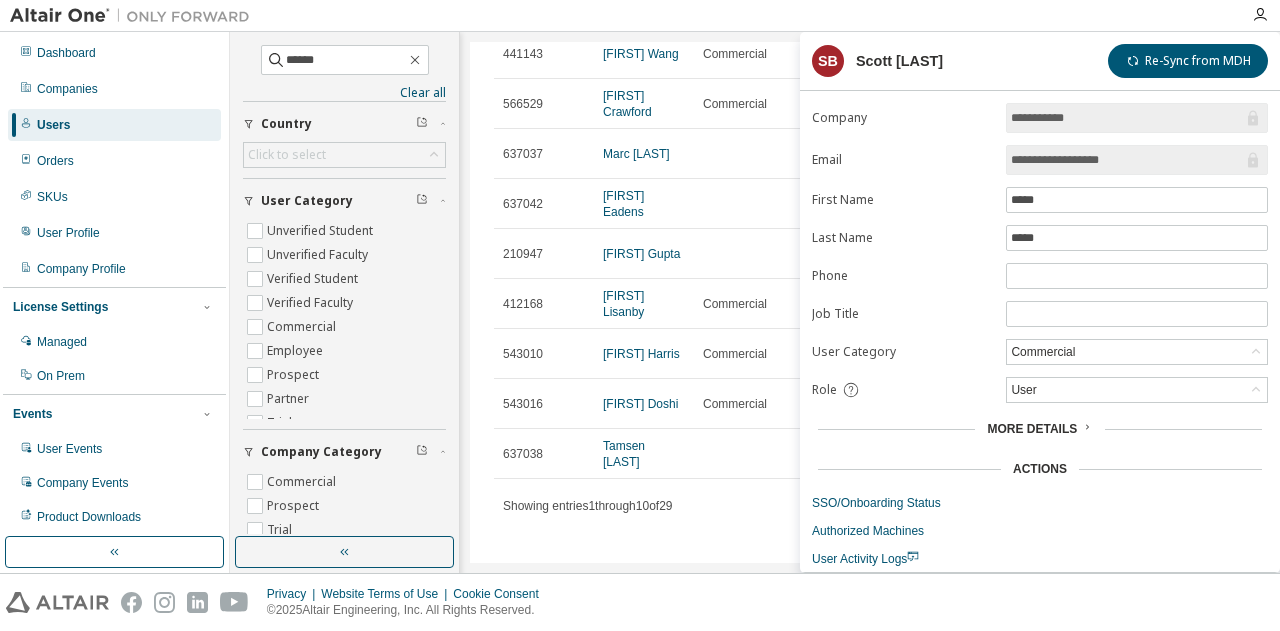 click on "Privacy Website Terms of Use Cookie Consent ©  2025  Altair Engineering, Inc. All Rights Reserved." at bounding box center (640, 602) 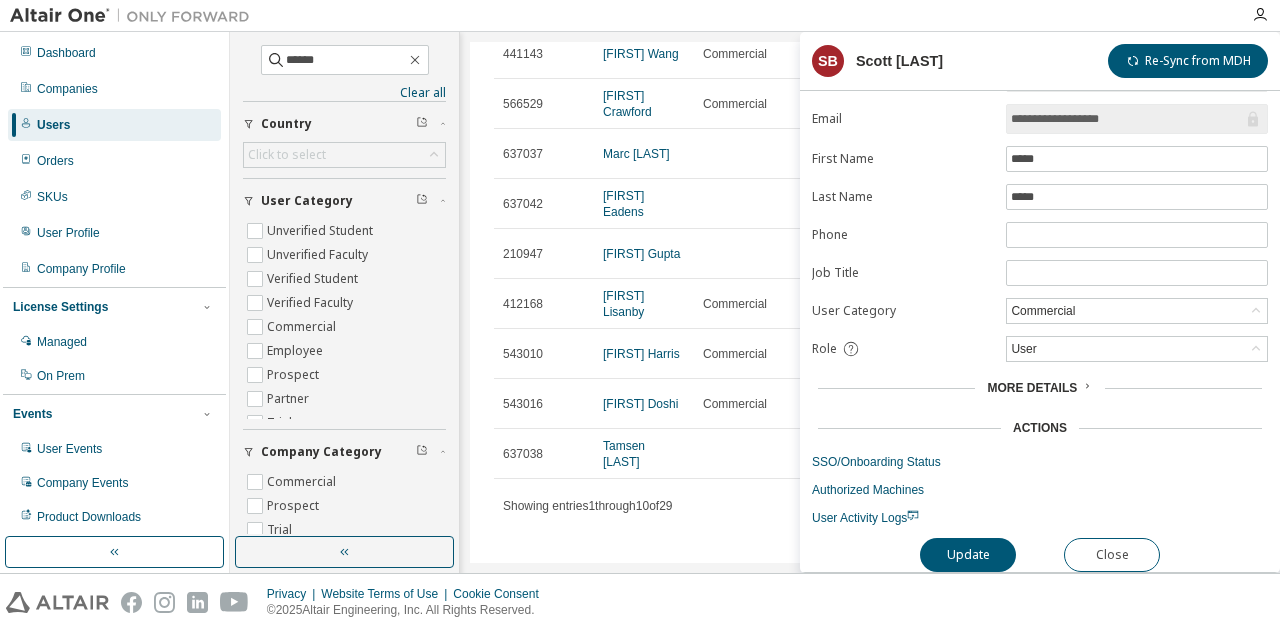 scroll, scrollTop: 43, scrollLeft: 0, axis: vertical 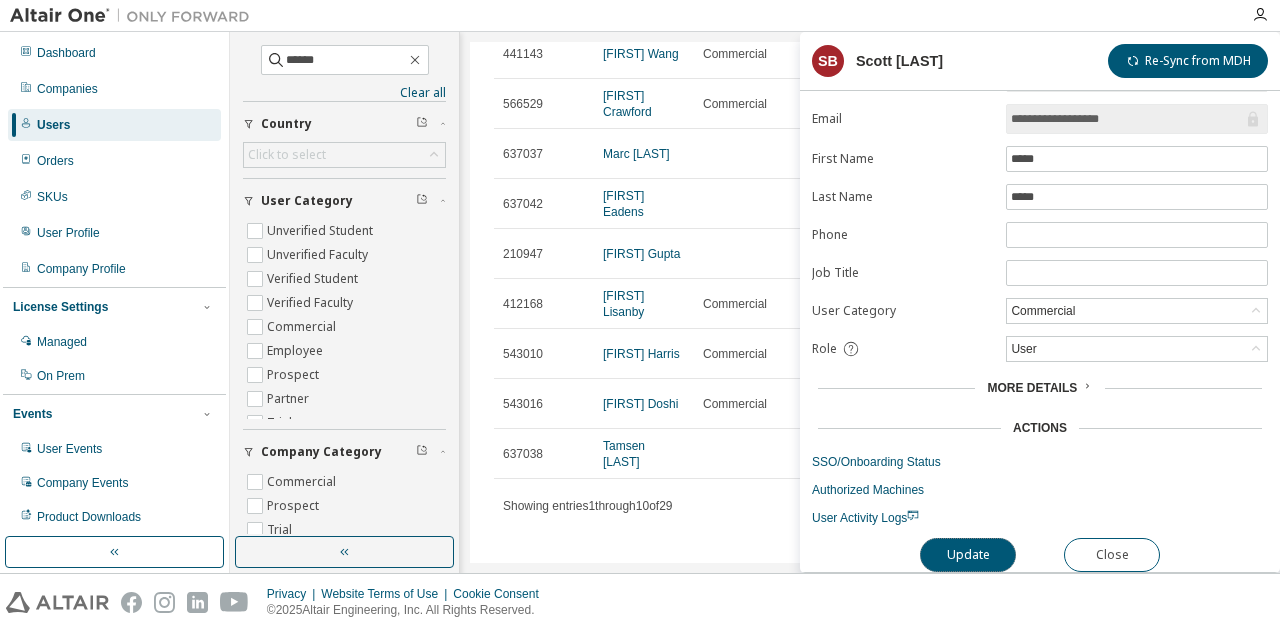 click on "Update" at bounding box center [968, 555] 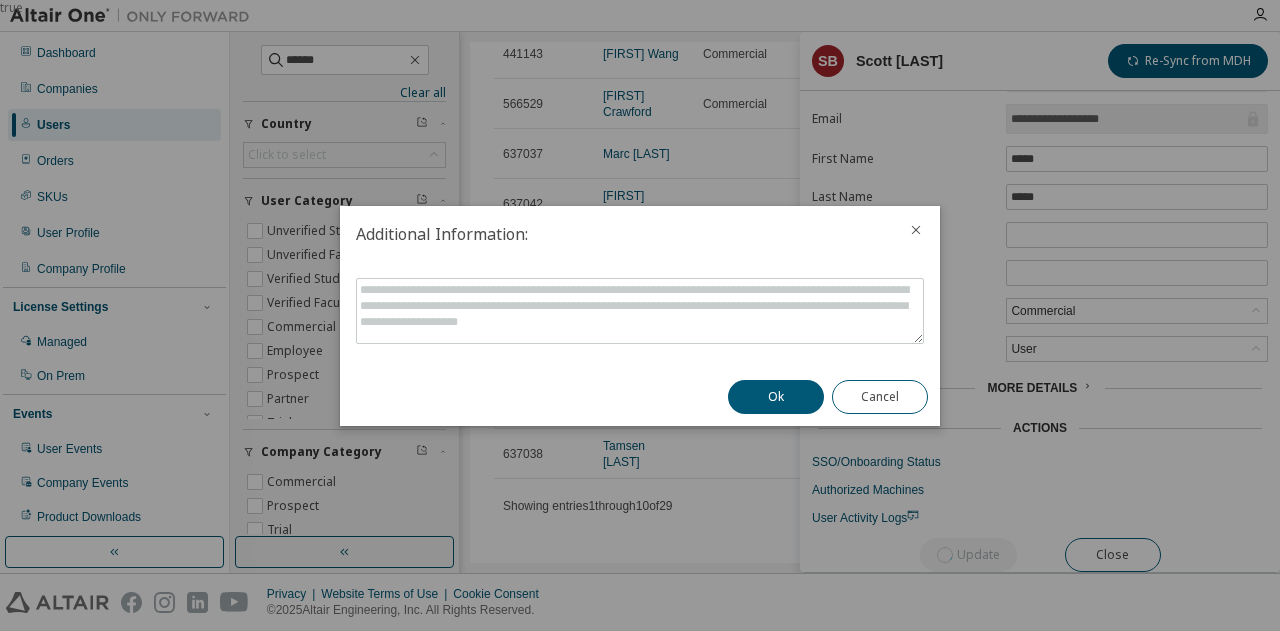 click on "Ok" at bounding box center [776, 397] 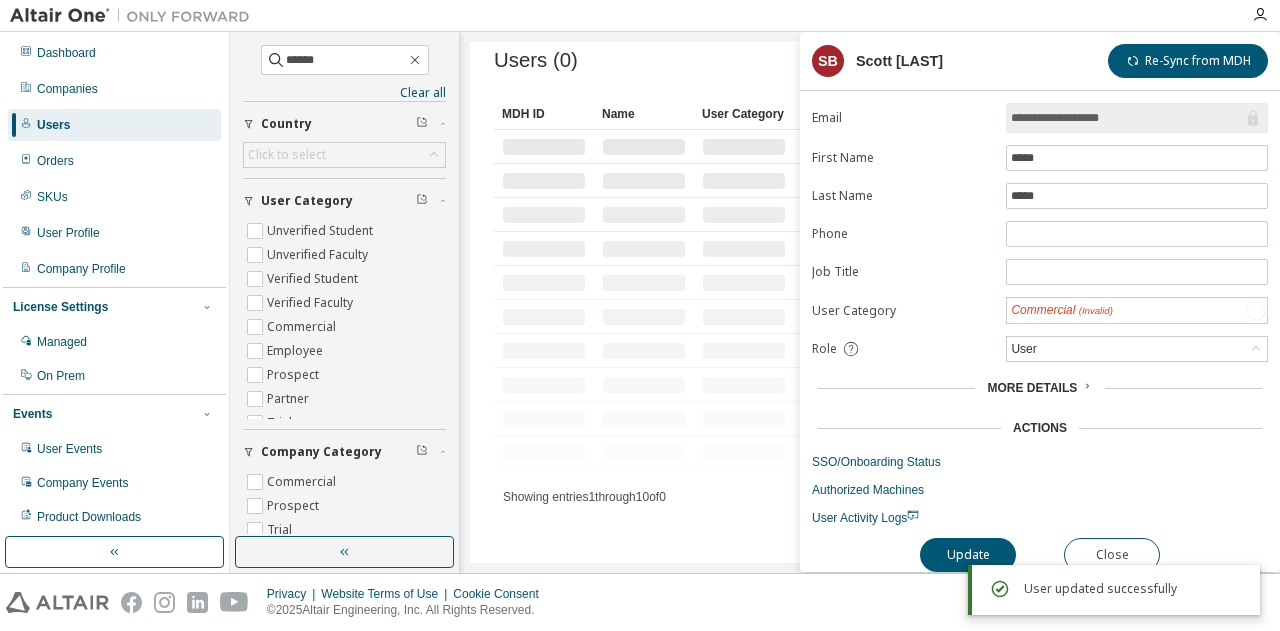 scroll, scrollTop: 178, scrollLeft: 0, axis: vertical 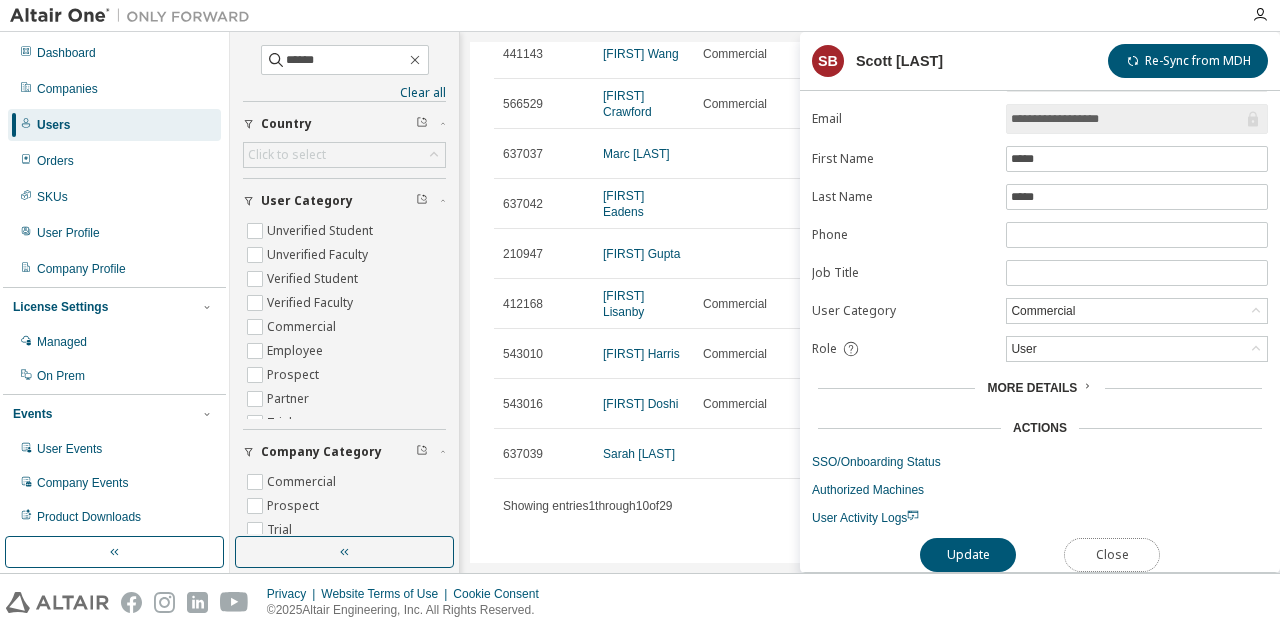 click on "Close" at bounding box center [1112, 555] 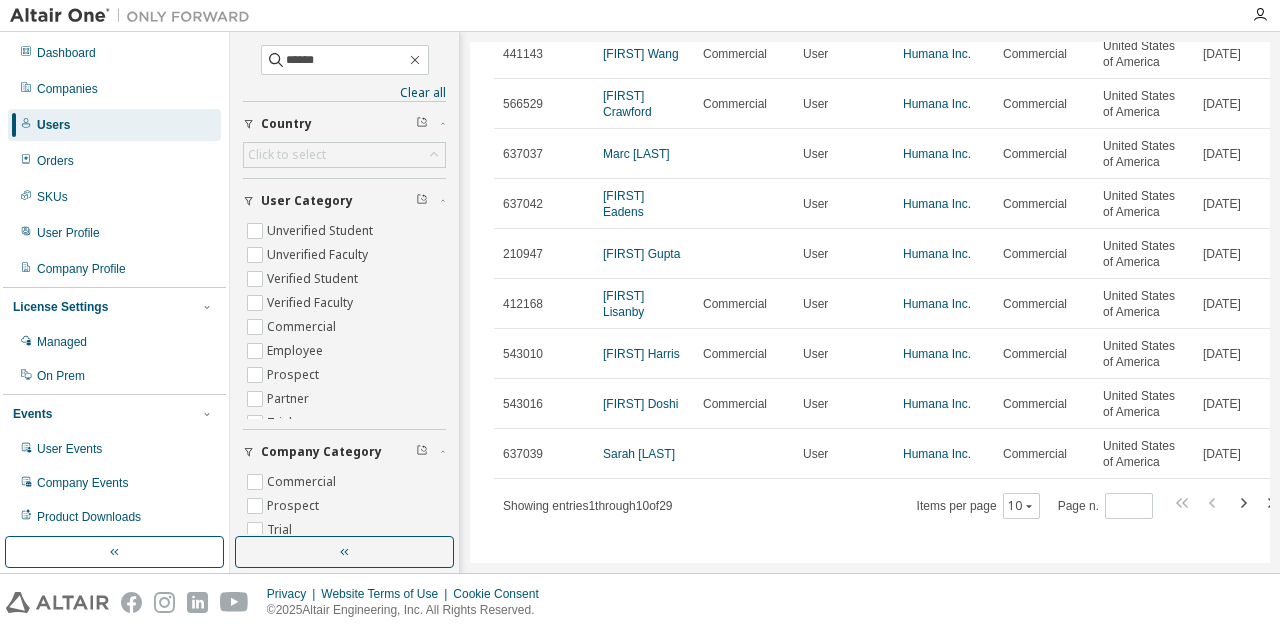 scroll, scrollTop: 178, scrollLeft: 34, axis: both 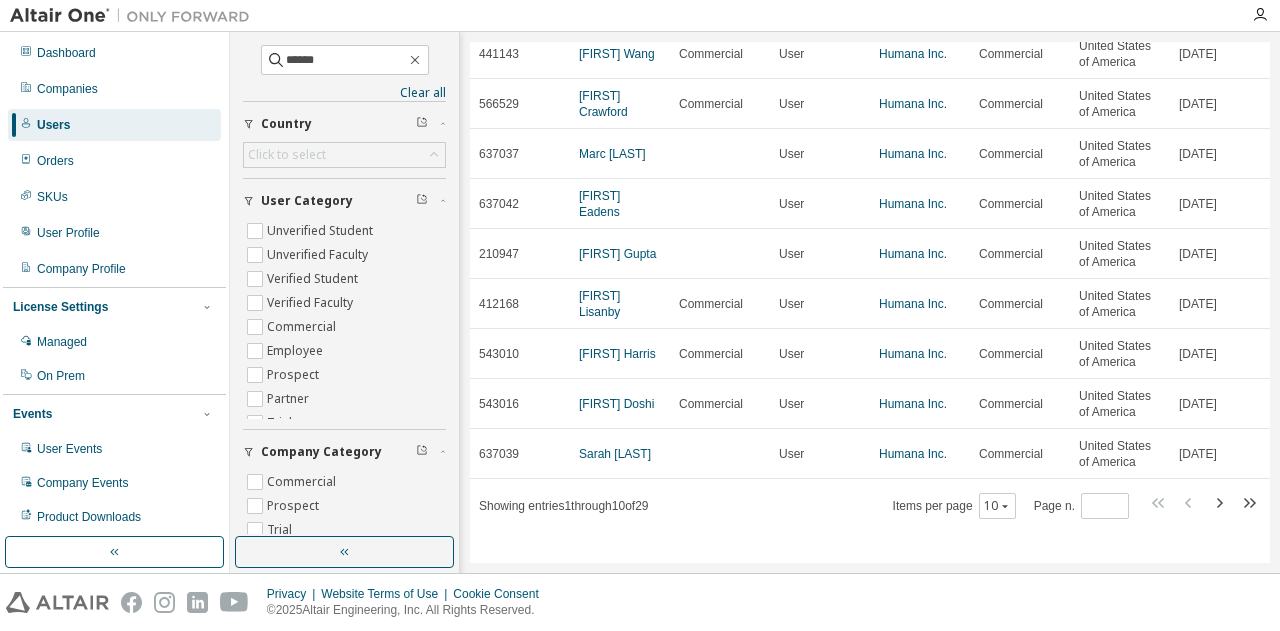 click 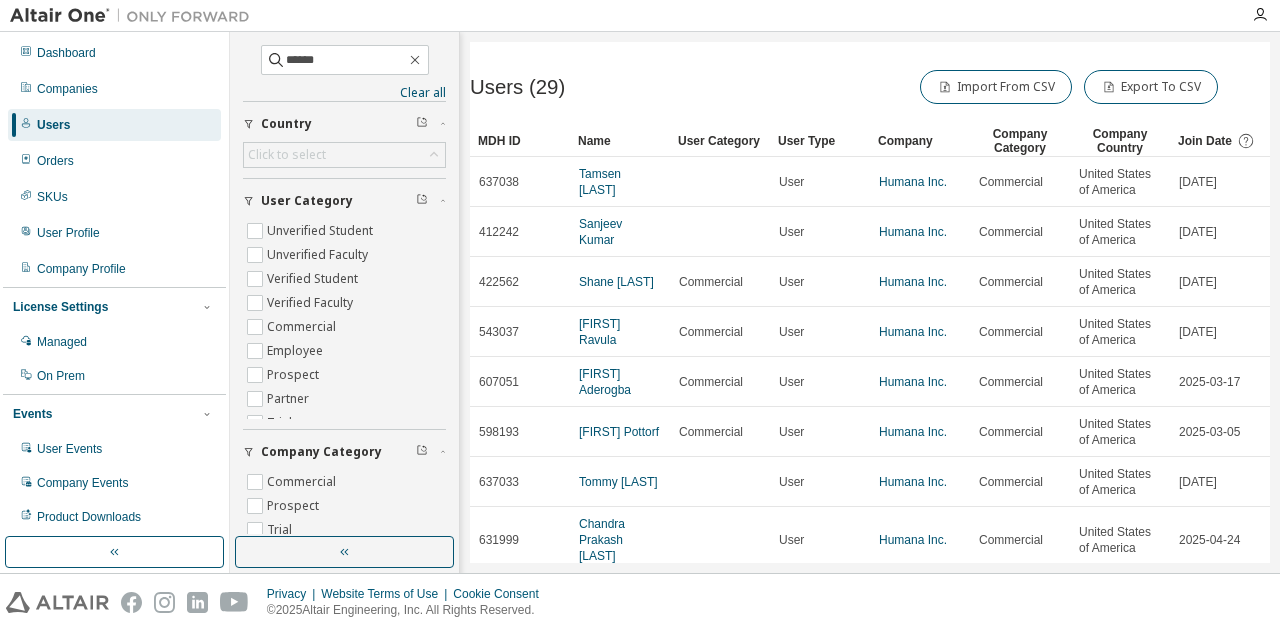 scroll, scrollTop: 196, scrollLeft: 24, axis: both 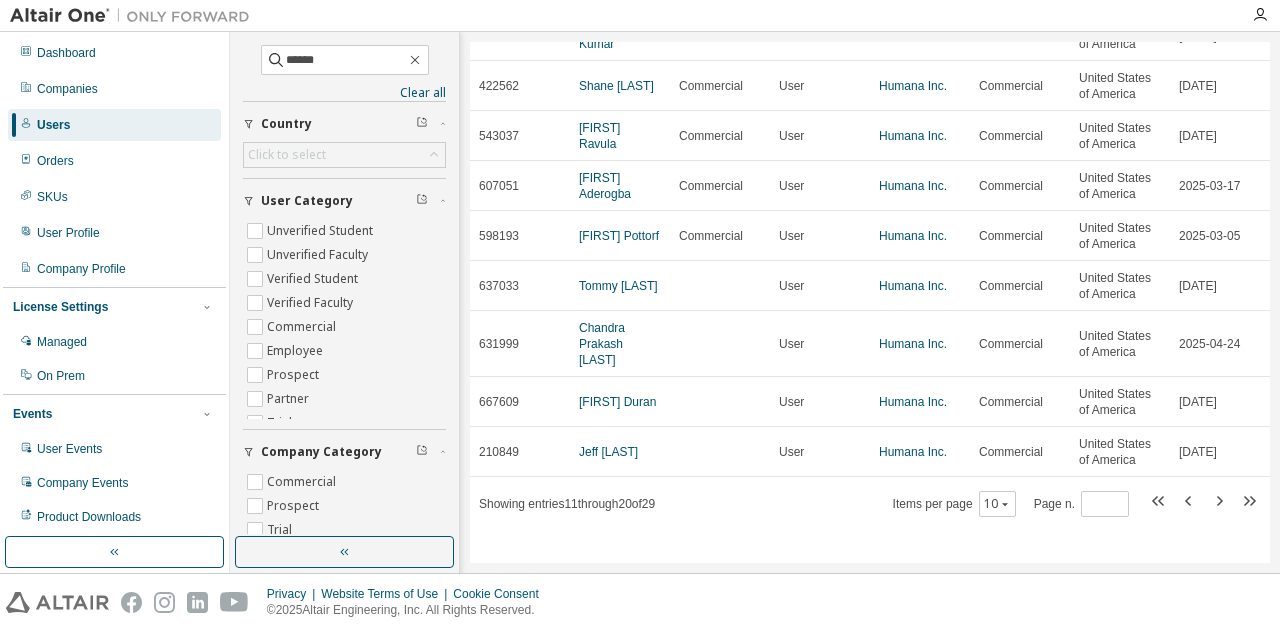 click 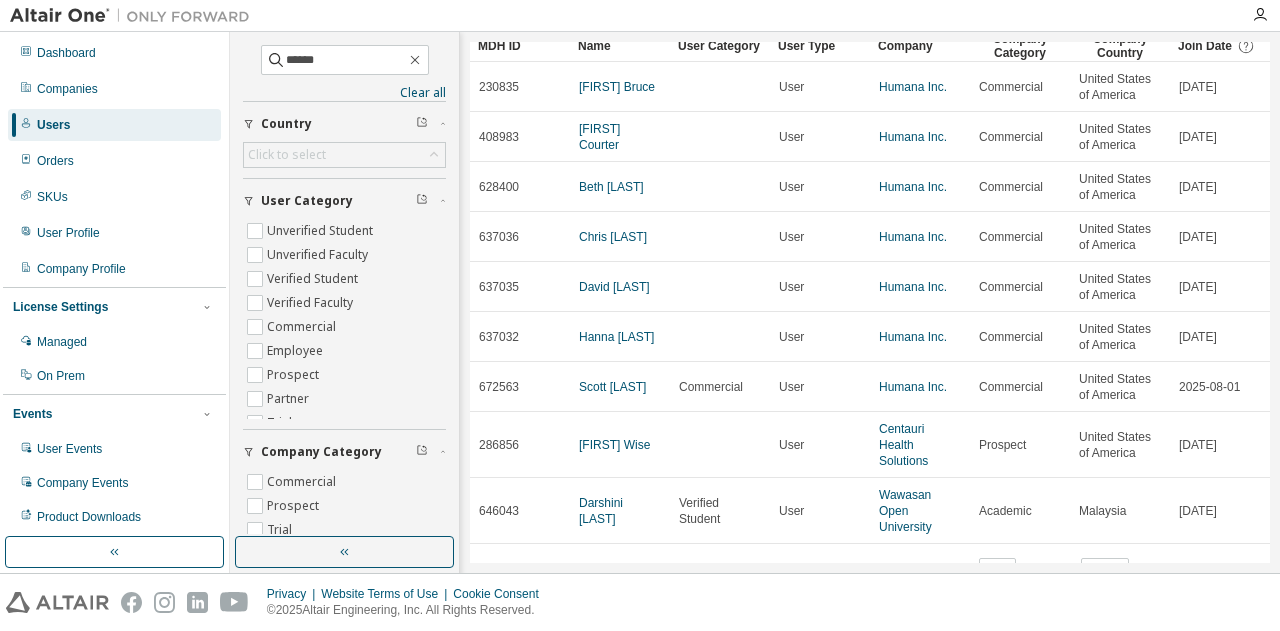 scroll, scrollTop: 178, scrollLeft: 34, axis: both 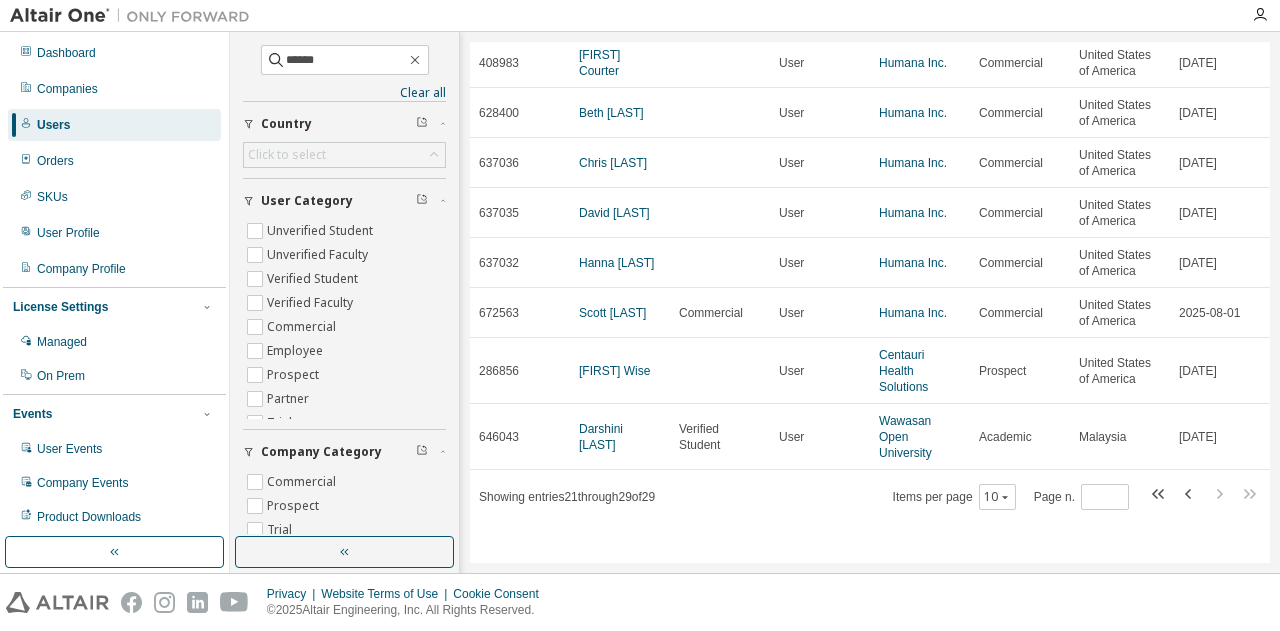 click 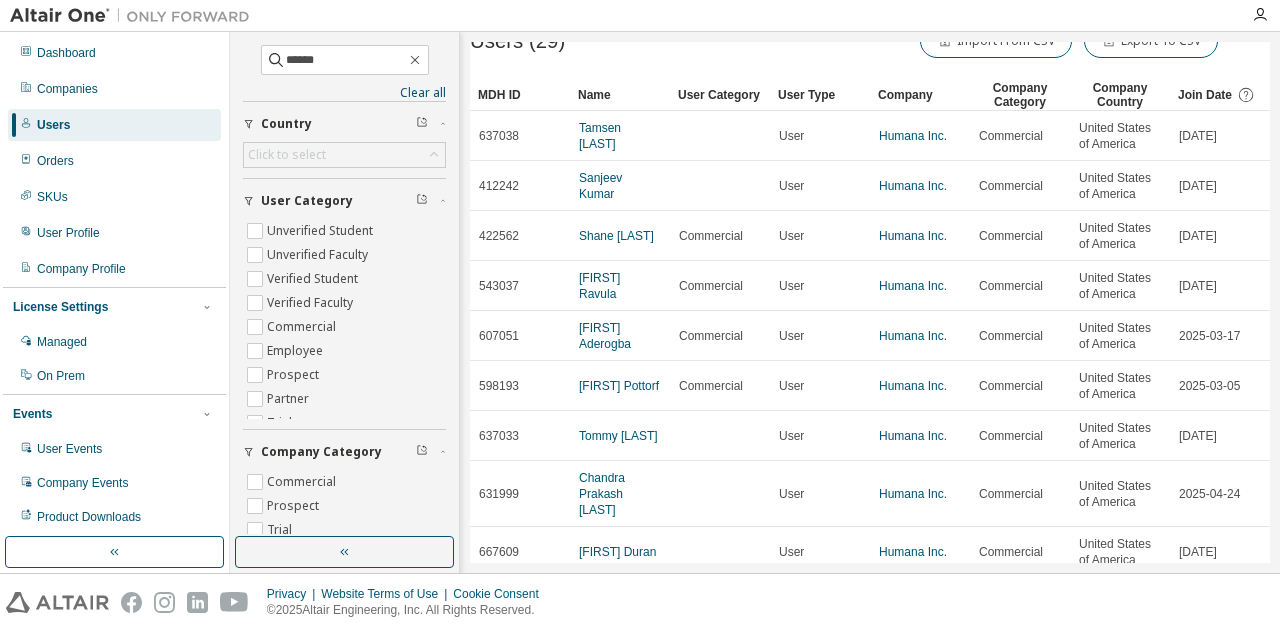 scroll, scrollTop: 42, scrollLeft: 34, axis: both 